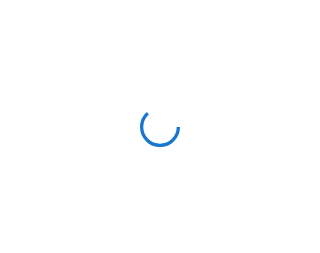 scroll, scrollTop: 0, scrollLeft: 0, axis: both 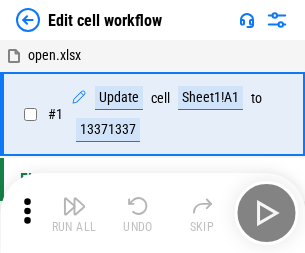click at bounding box center (74, 206) 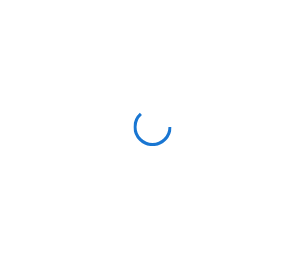 scroll, scrollTop: 0, scrollLeft: 0, axis: both 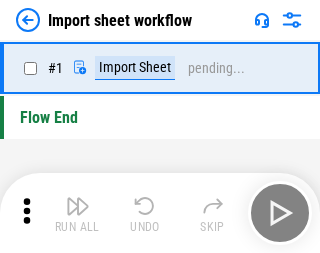 click at bounding box center (78, 206) 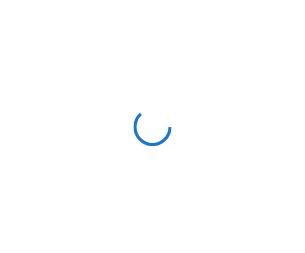 scroll, scrollTop: 0, scrollLeft: 0, axis: both 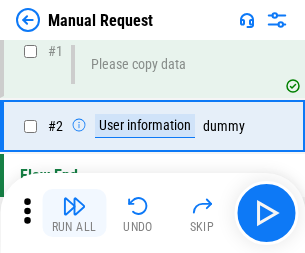 click at bounding box center (74, 206) 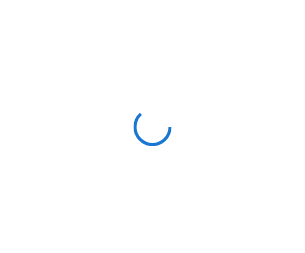 scroll, scrollTop: 0, scrollLeft: 0, axis: both 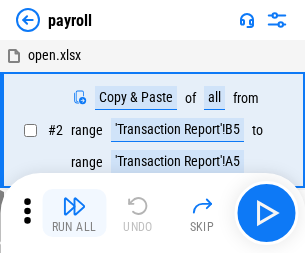 click at bounding box center [74, 206] 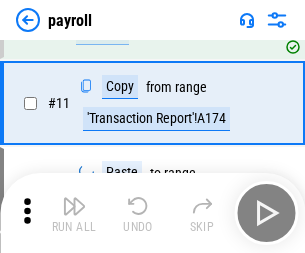 scroll, scrollTop: 122, scrollLeft: 0, axis: vertical 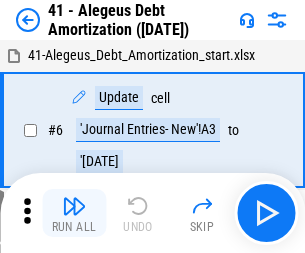 click at bounding box center [74, 206] 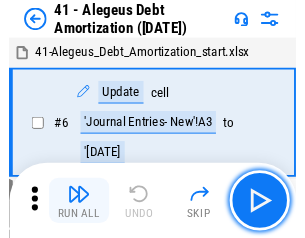 scroll, scrollTop: 247, scrollLeft: 0, axis: vertical 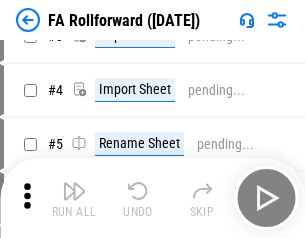 click at bounding box center [74, 191] 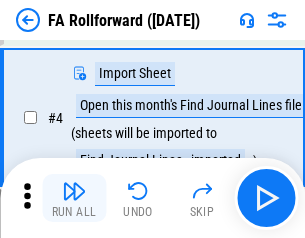 click at bounding box center [74, 191] 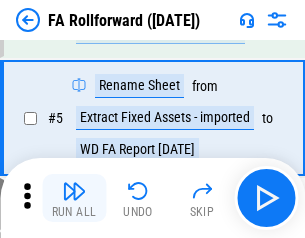 click at bounding box center [74, 191] 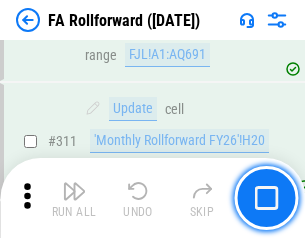 scroll, scrollTop: 9181, scrollLeft: 0, axis: vertical 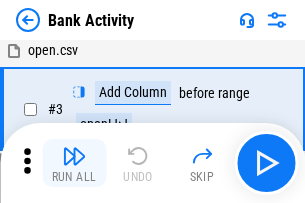 click at bounding box center (74, 156) 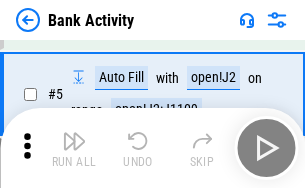 scroll, scrollTop: 106, scrollLeft: 0, axis: vertical 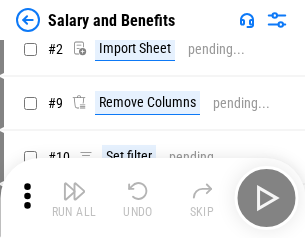 click at bounding box center (74, 191) 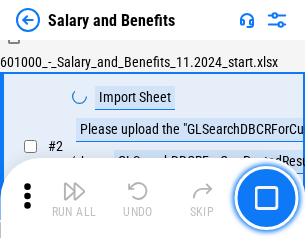 scroll, scrollTop: 145, scrollLeft: 0, axis: vertical 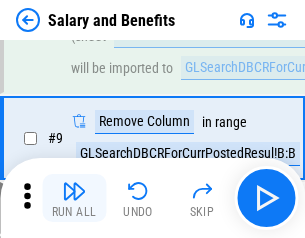 click at bounding box center (74, 191) 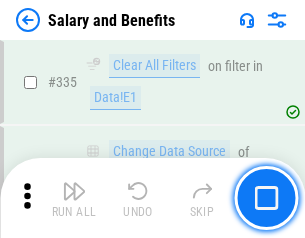 scroll, scrollTop: 9210, scrollLeft: 0, axis: vertical 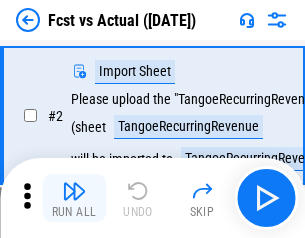 click at bounding box center (74, 191) 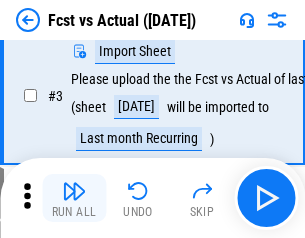 click at bounding box center (74, 191) 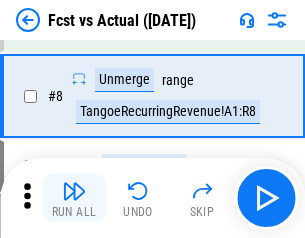click at bounding box center [74, 191] 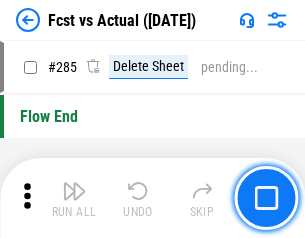 scroll, scrollTop: 9465, scrollLeft: 0, axis: vertical 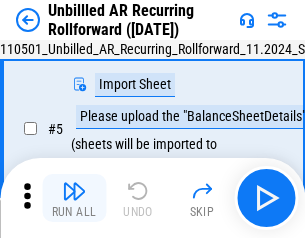 click at bounding box center [74, 191] 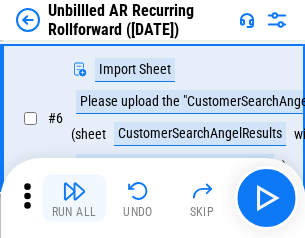 click at bounding box center (74, 191) 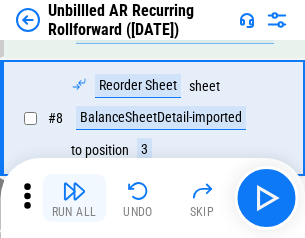 click at bounding box center [74, 191] 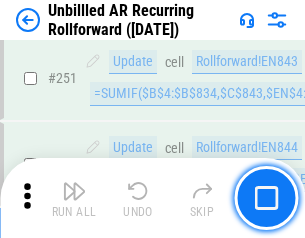 scroll, scrollTop: 6716, scrollLeft: 0, axis: vertical 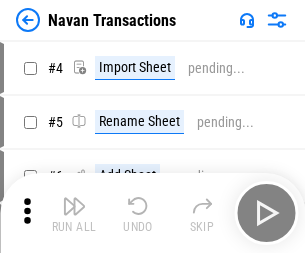 click at bounding box center (74, 206) 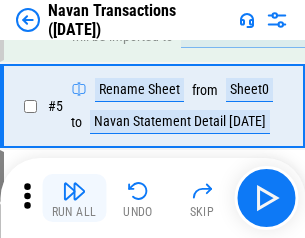 click at bounding box center [74, 191] 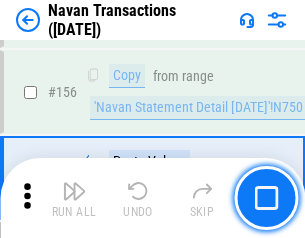 scroll, scrollTop: 6484, scrollLeft: 0, axis: vertical 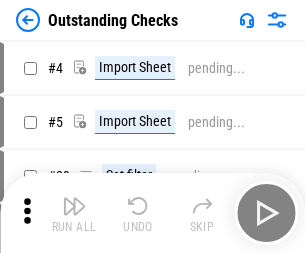 click at bounding box center (74, 206) 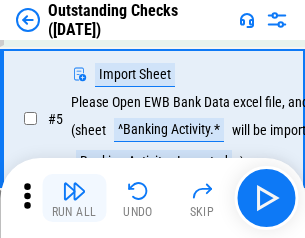 click at bounding box center (74, 191) 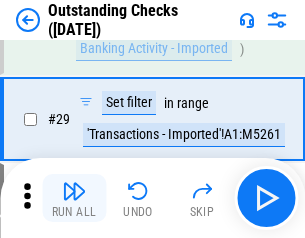 click at bounding box center [74, 191] 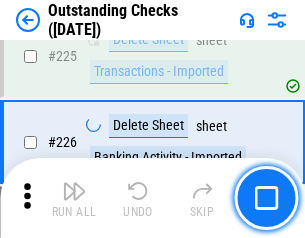 scroll, scrollTop: 5534, scrollLeft: 0, axis: vertical 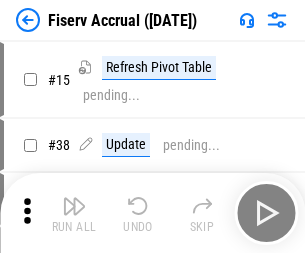 click at bounding box center (74, 206) 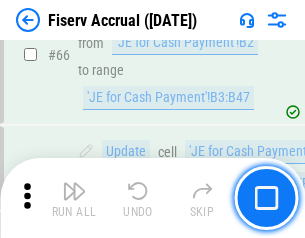 scroll, scrollTop: 2088, scrollLeft: 0, axis: vertical 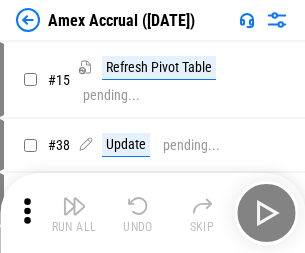 click at bounding box center (74, 206) 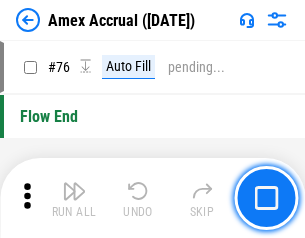 scroll, scrollTop: 2088, scrollLeft: 0, axis: vertical 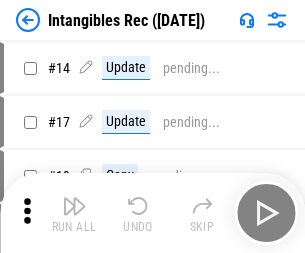 click at bounding box center (74, 206) 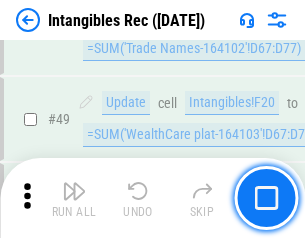 scroll, scrollTop: 779, scrollLeft: 0, axis: vertical 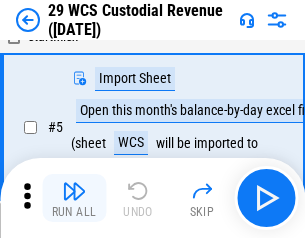 click at bounding box center [74, 191] 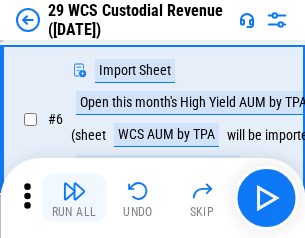 click at bounding box center [74, 191] 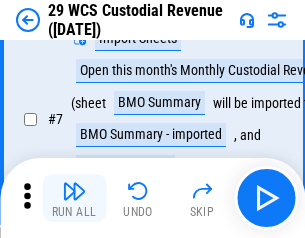 click at bounding box center (74, 191) 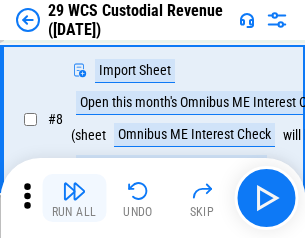 click at bounding box center [74, 191] 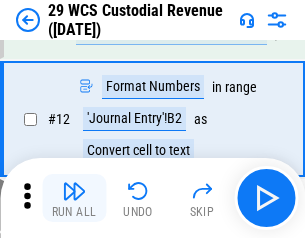 click at bounding box center (74, 191) 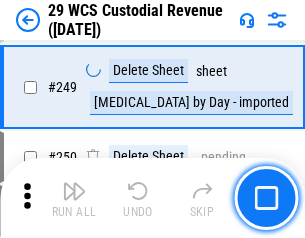 scroll, scrollTop: 6768, scrollLeft: 0, axis: vertical 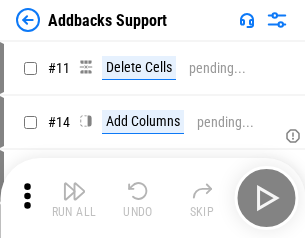click at bounding box center (74, 191) 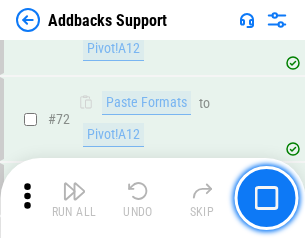 scroll, scrollTop: 1333, scrollLeft: 0, axis: vertical 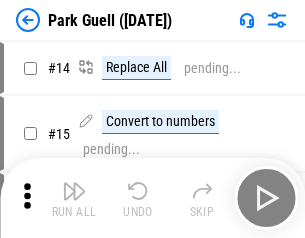 click at bounding box center (74, 191) 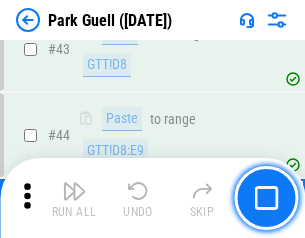 scroll, scrollTop: 2501, scrollLeft: 0, axis: vertical 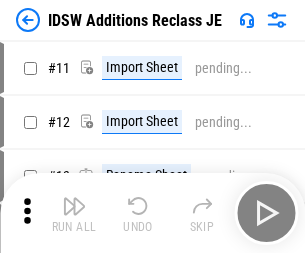 click at bounding box center [74, 206] 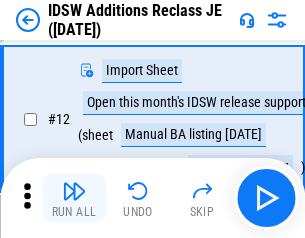 click at bounding box center (74, 191) 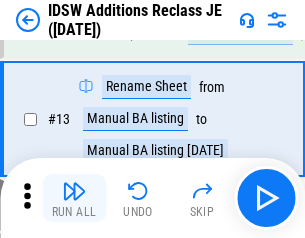 click at bounding box center (74, 191) 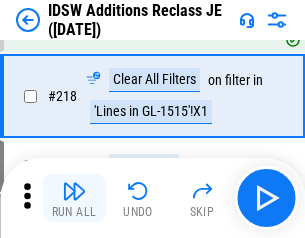 click at bounding box center [74, 191] 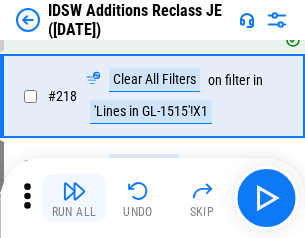 click at bounding box center (74, 191) 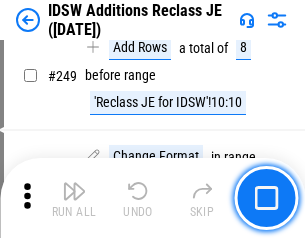 click at bounding box center (74, 191) 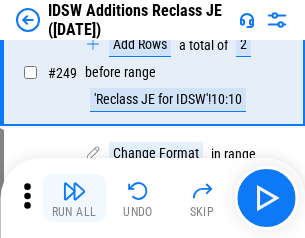 click at bounding box center (74, 191) 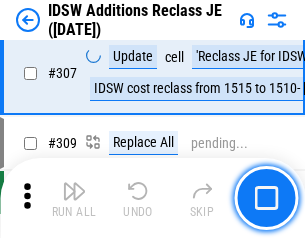 scroll, scrollTop: 6256, scrollLeft: 0, axis: vertical 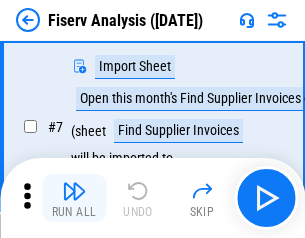 click at bounding box center (74, 191) 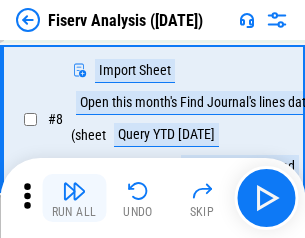 click at bounding box center (74, 191) 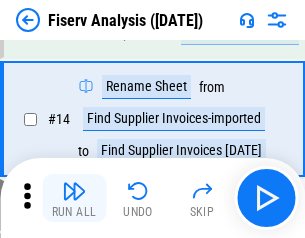 click at bounding box center (74, 191) 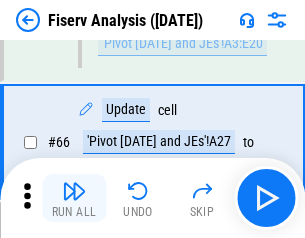 click at bounding box center (74, 191) 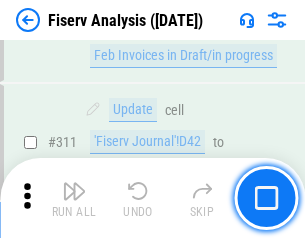 scroll, scrollTop: 10378, scrollLeft: 0, axis: vertical 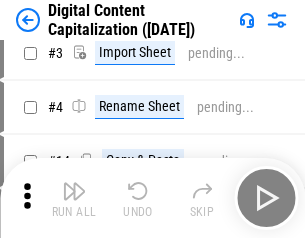 click at bounding box center [74, 191] 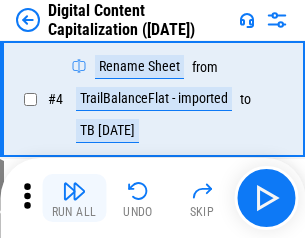 click at bounding box center [74, 191] 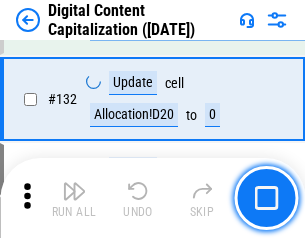 scroll, scrollTop: 2029, scrollLeft: 0, axis: vertical 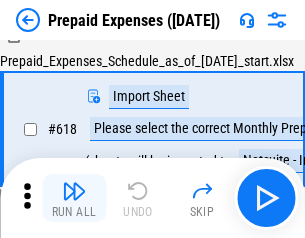 click at bounding box center (74, 191) 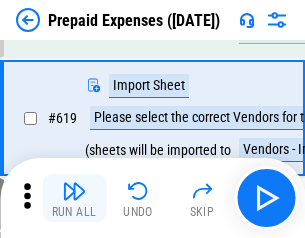 click at bounding box center (74, 191) 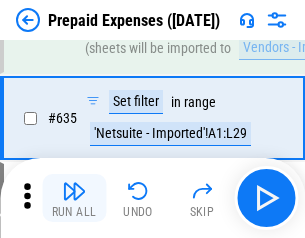 click at bounding box center [74, 191] 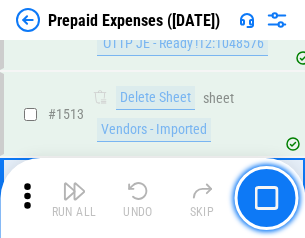 scroll, scrollTop: 15279, scrollLeft: 0, axis: vertical 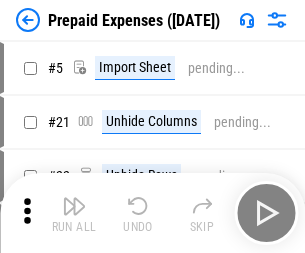 click at bounding box center (74, 206) 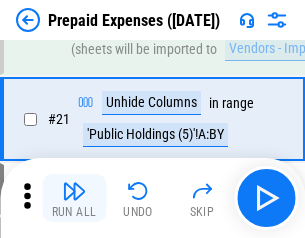 click at bounding box center [74, 191] 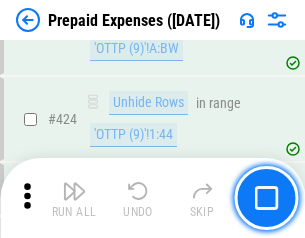 scroll, scrollTop: 3332, scrollLeft: 0, axis: vertical 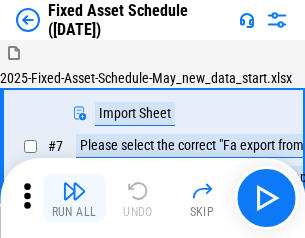 click at bounding box center (74, 191) 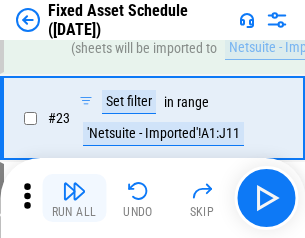 click at bounding box center (74, 191) 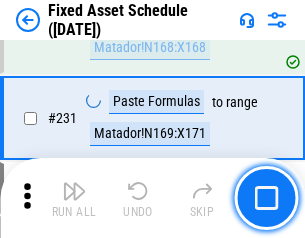 scroll, scrollTop: 5856, scrollLeft: 0, axis: vertical 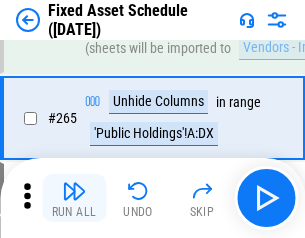 click at bounding box center (74, 191) 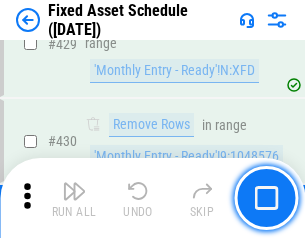 scroll, scrollTop: 8370, scrollLeft: 0, axis: vertical 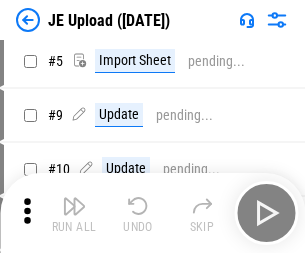 click at bounding box center (74, 206) 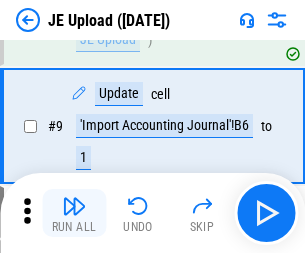 click at bounding box center (74, 206) 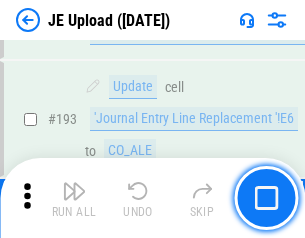 scroll, scrollTop: 4159, scrollLeft: 0, axis: vertical 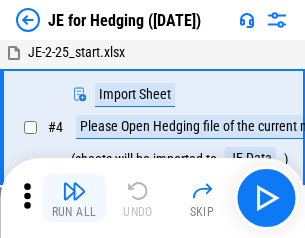 click at bounding box center [74, 191] 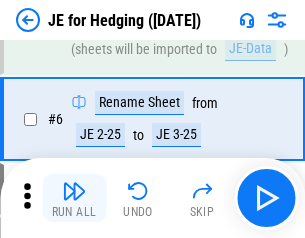 click at bounding box center [74, 191] 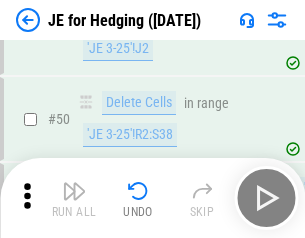 scroll, scrollTop: 1295, scrollLeft: 0, axis: vertical 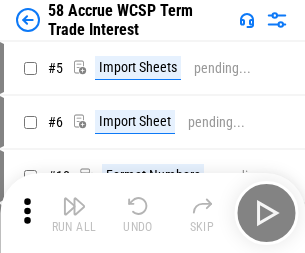 click at bounding box center (74, 206) 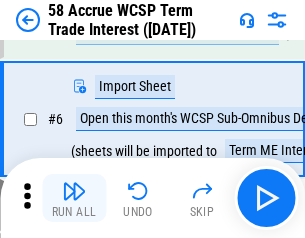 click at bounding box center [74, 191] 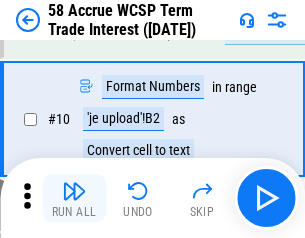 click at bounding box center [74, 191] 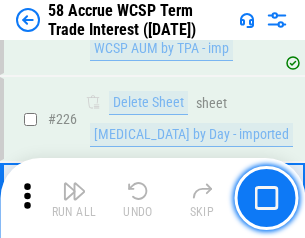 scroll, scrollTop: 6462, scrollLeft: 0, axis: vertical 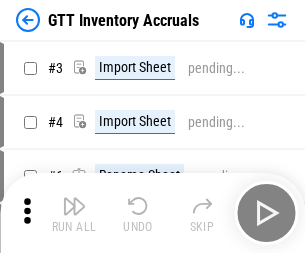 click at bounding box center (74, 206) 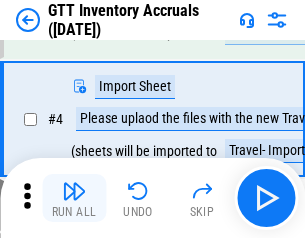 click at bounding box center (74, 191) 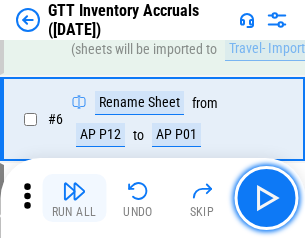 click at bounding box center (74, 191) 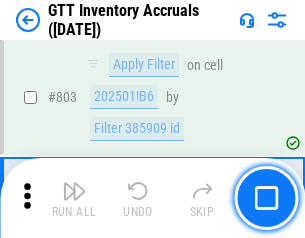 scroll, scrollTop: 15134, scrollLeft: 0, axis: vertical 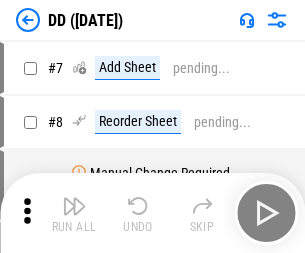 click at bounding box center (74, 206) 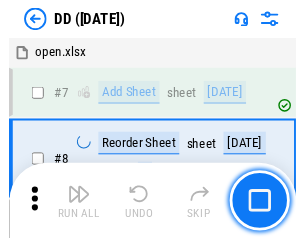 scroll, scrollTop: 201, scrollLeft: 0, axis: vertical 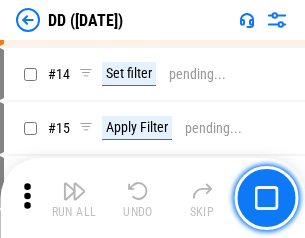 click at bounding box center (74, 191) 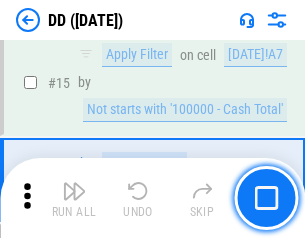 scroll, scrollTop: 521, scrollLeft: 0, axis: vertical 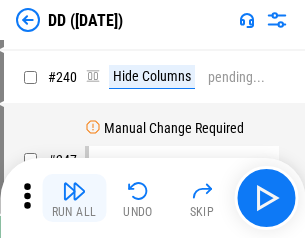 click at bounding box center [74, 191] 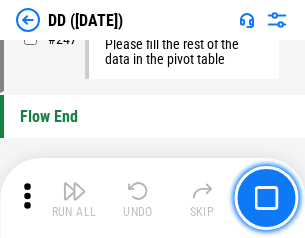 scroll, scrollTop: 8550, scrollLeft: 0, axis: vertical 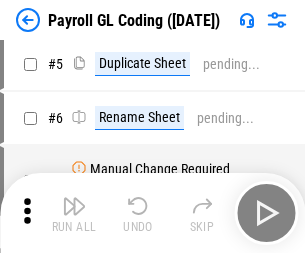 click at bounding box center (74, 206) 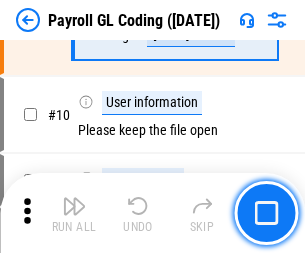 click at bounding box center (74, 206) 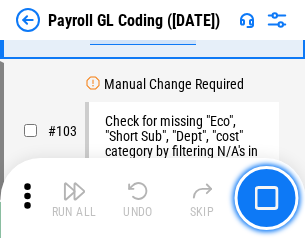 scroll, scrollTop: 4684, scrollLeft: 0, axis: vertical 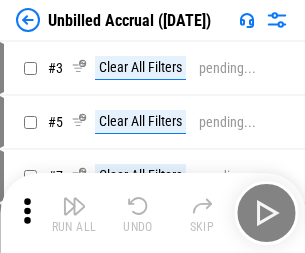 click at bounding box center [74, 206] 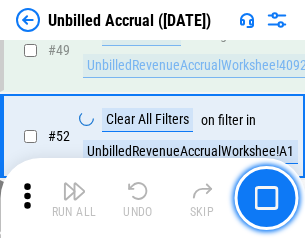 scroll, scrollTop: 1814, scrollLeft: 0, axis: vertical 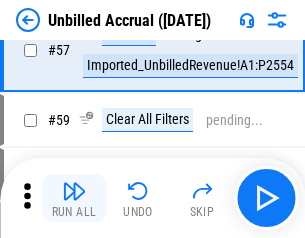 click at bounding box center (74, 191) 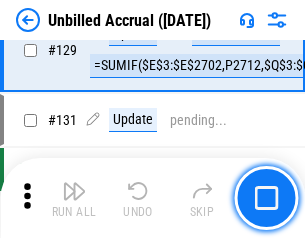 scroll, scrollTop: 5880, scrollLeft: 0, axis: vertical 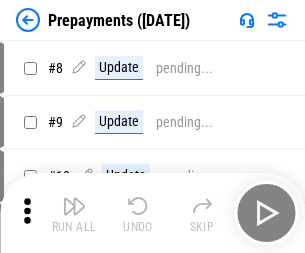 click at bounding box center [74, 206] 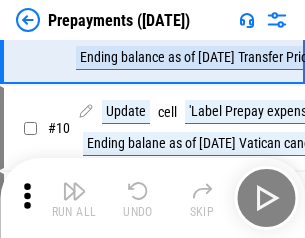 scroll, scrollTop: 125, scrollLeft: 0, axis: vertical 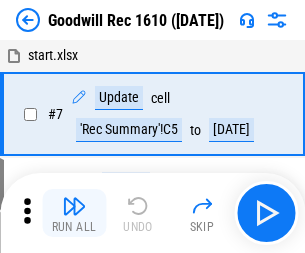 click at bounding box center (74, 206) 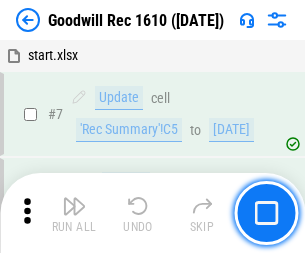 scroll, scrollTop: 342, scrollLeft: 0, axis: vertical 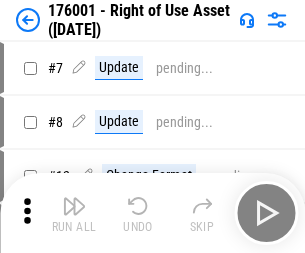 click at bounding box center [74, 206] 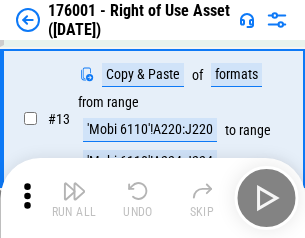 scroll, scrollTop: 129, scrollLeft: 0, axis: vertical 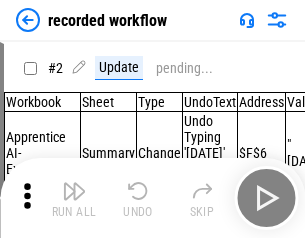 click at bounding box center [74, 191] 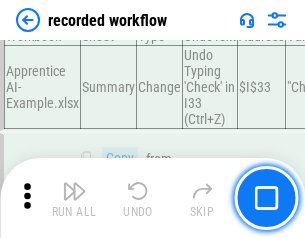 scroll, scrollTop: 6251, scrollLeft: 0, axis: vertical 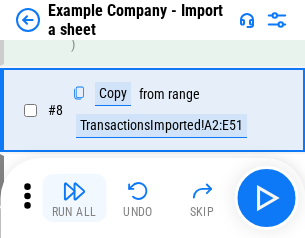 click at bounding box center [74, 191] 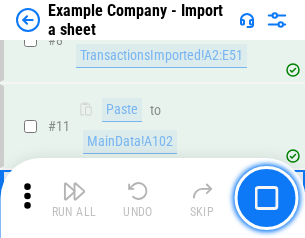 scroll, scrollTop: 426, scrollLeft: 0, axis: vertical 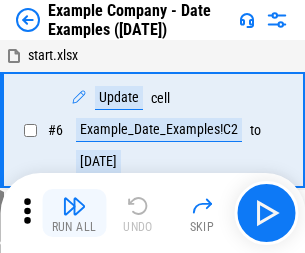 click at bounding box center [74, 206] 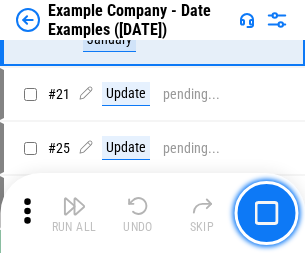 scroll, scrollTop: 948, scrollLeft: 0, axis: vertical 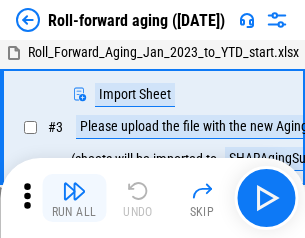 click at bounding box center (74, 191) 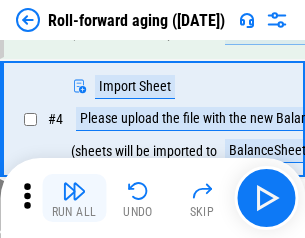 click at bounding box center (74, 191) 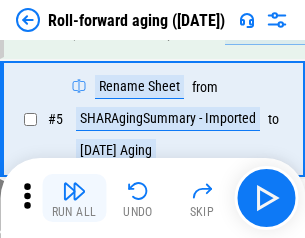 click at bounding box center (74, 191) 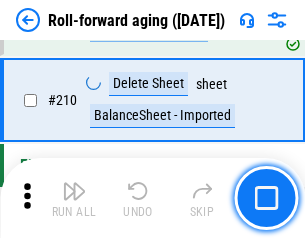 scroll, scrollTop: 6309, scrollLeft: 0, axis: vertical 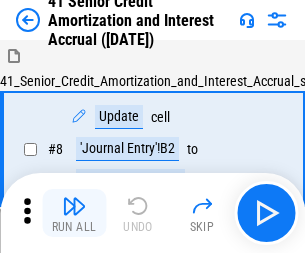 click at bounding box center [74, 206] 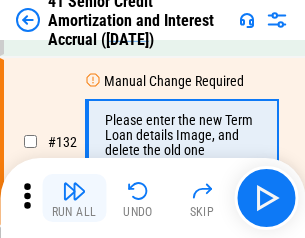 click at bounding box center (74, 191) 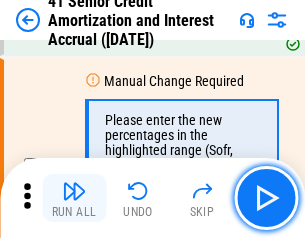 click at bounding box center [74, 191] 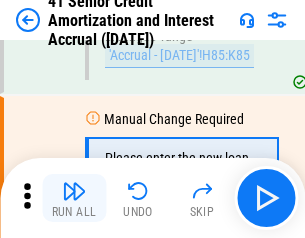 click at bounding box center [74, 191] 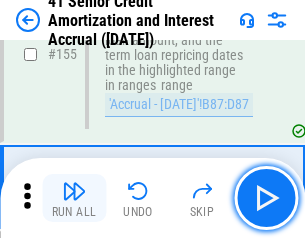 click at bounding box center [74, 191] 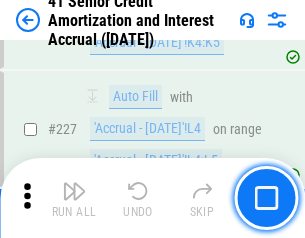 scroll, scrollTop: 4404, scrollLeft: 0, axis: vertical 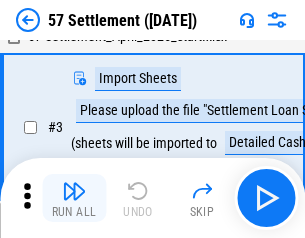 click at bounding box center (74, 191) 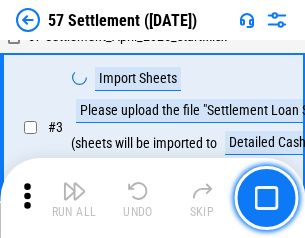 click at bounding box center [74, 191] 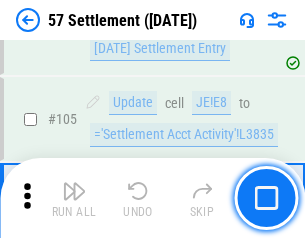 scroll, scrollTop: 1263, scrollLeft: 0, axis: vertical 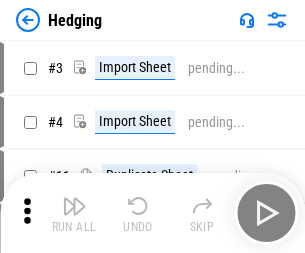 click at bounding box center [74, 206] 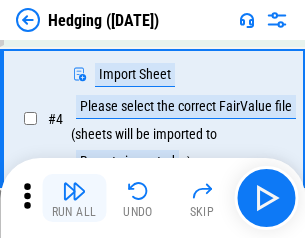click at bounding box center [74, 191] 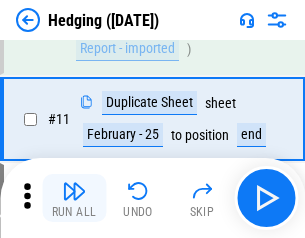 click at bounding box center [74, 191] 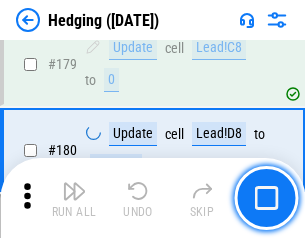scroll, scrollTop: 7087, scrollLeft: 0, axis: vertical 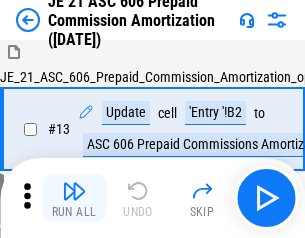 click at bounding box center (74, 191) 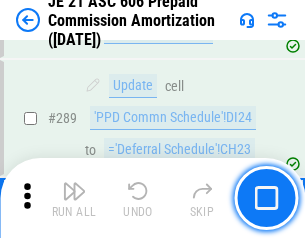 scroll, scrollTop: 3680, scrollLeft: 0, axis: vertical 